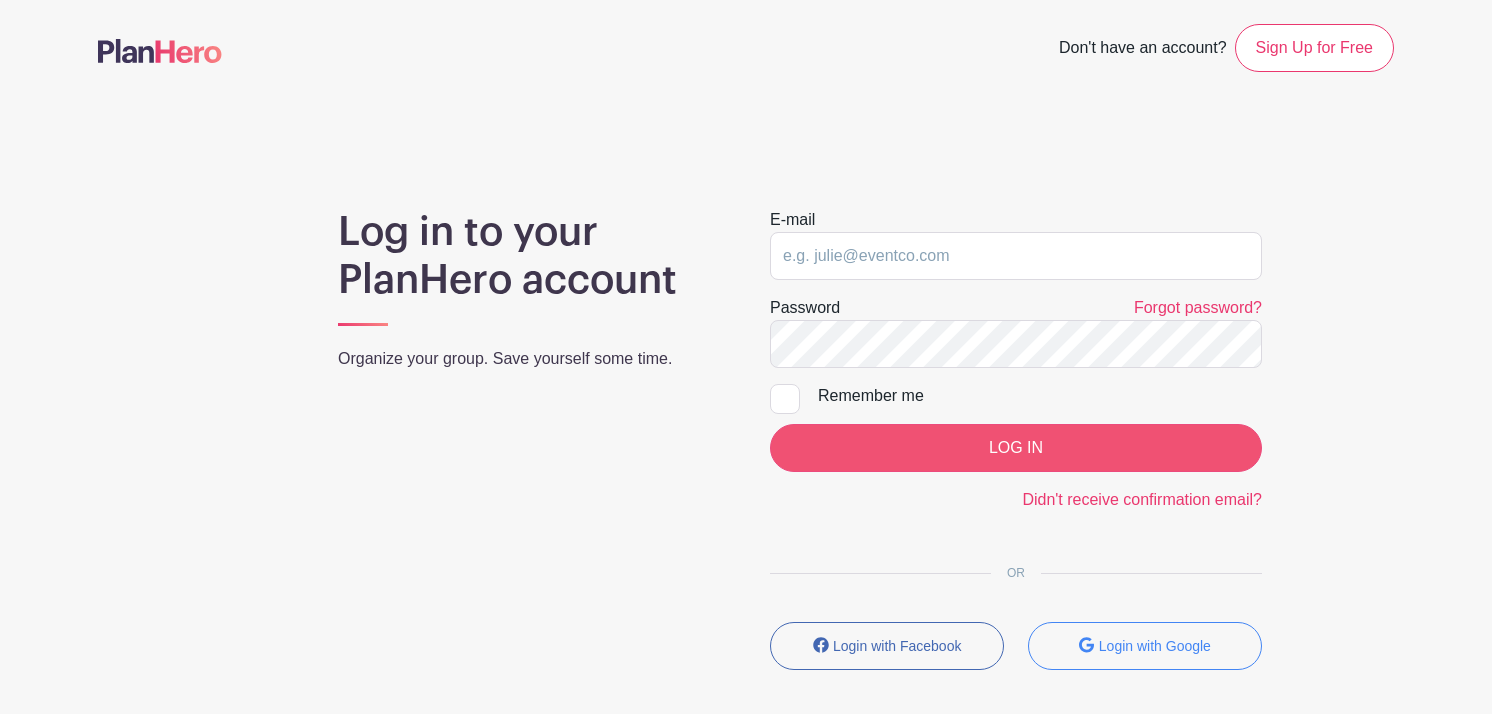 scroll, scrollTop: 0, scrollLeft: 0, axis: both 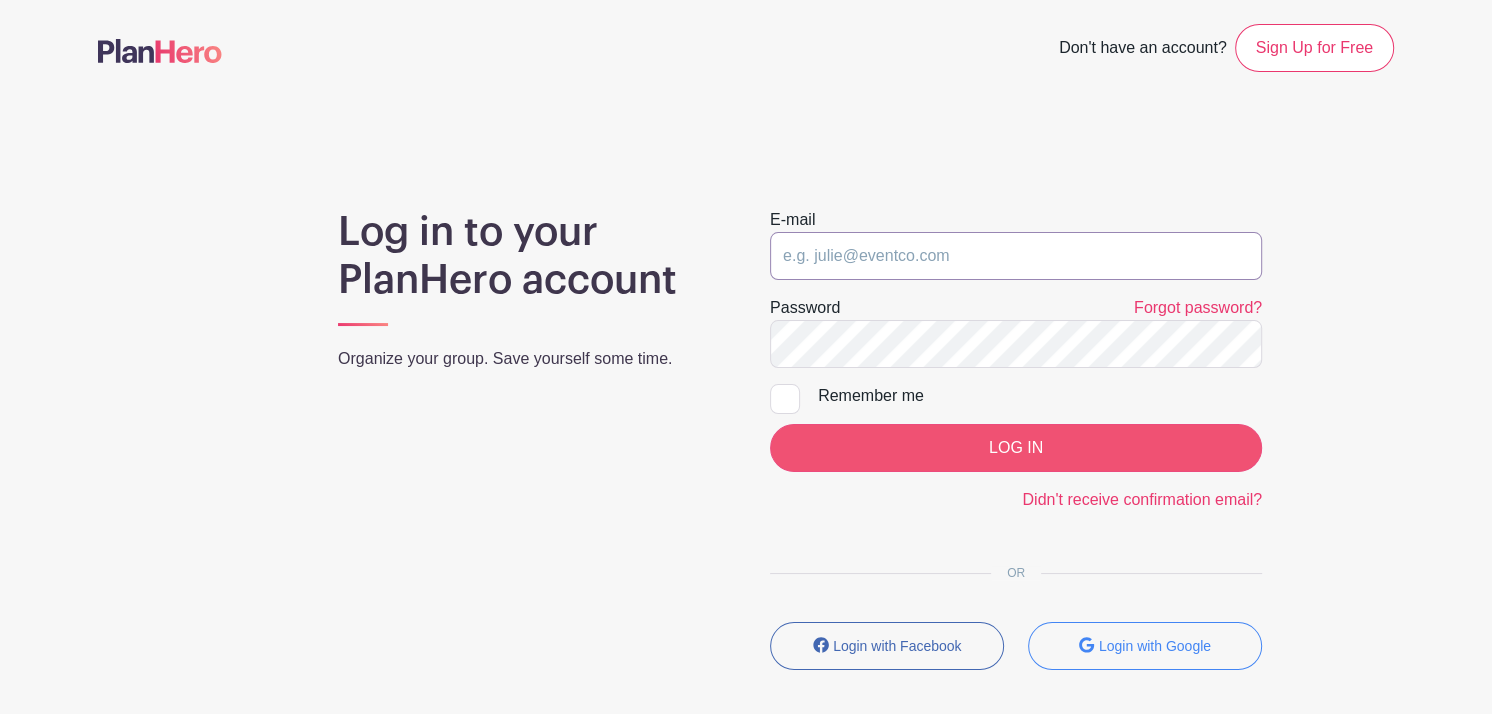 type on "[EMAIL]" 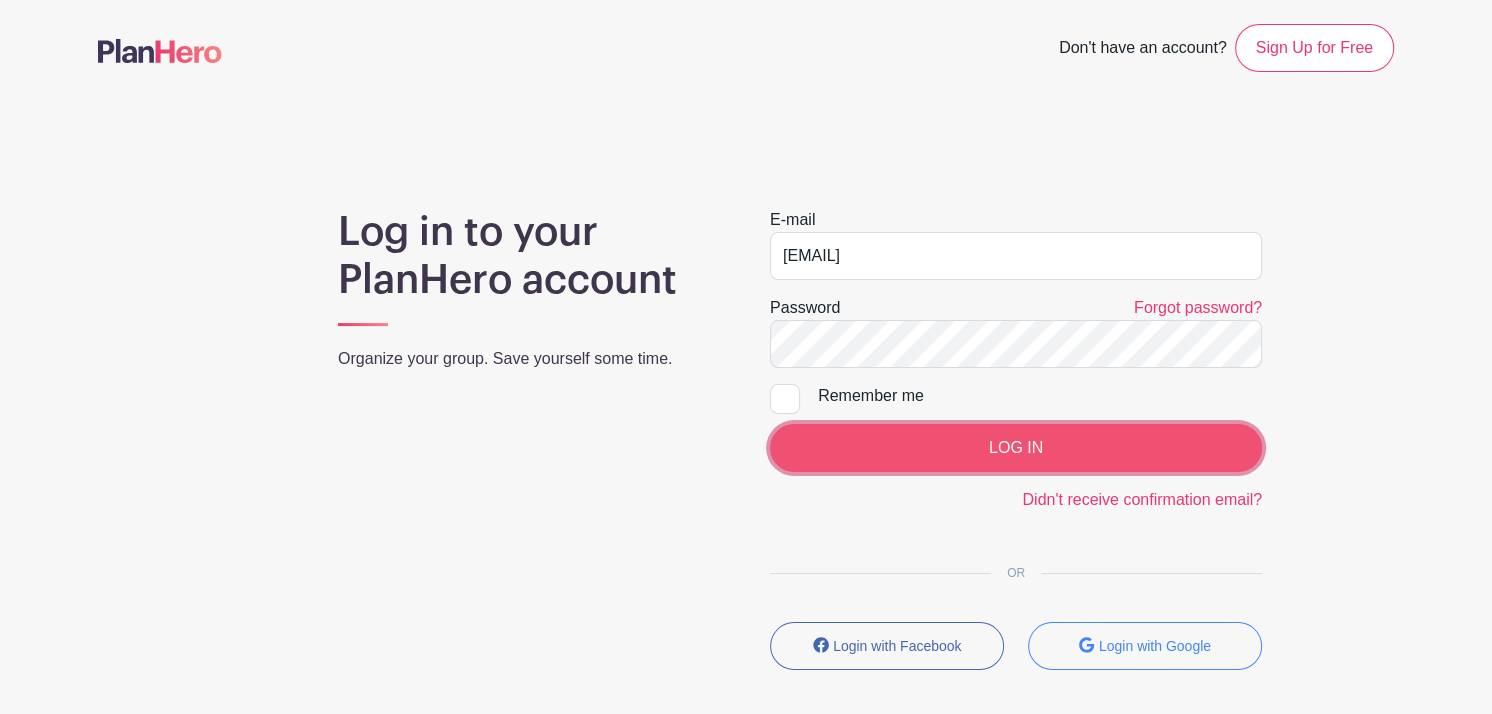 click on "LOG IN" at bounding box center (1016, 448) 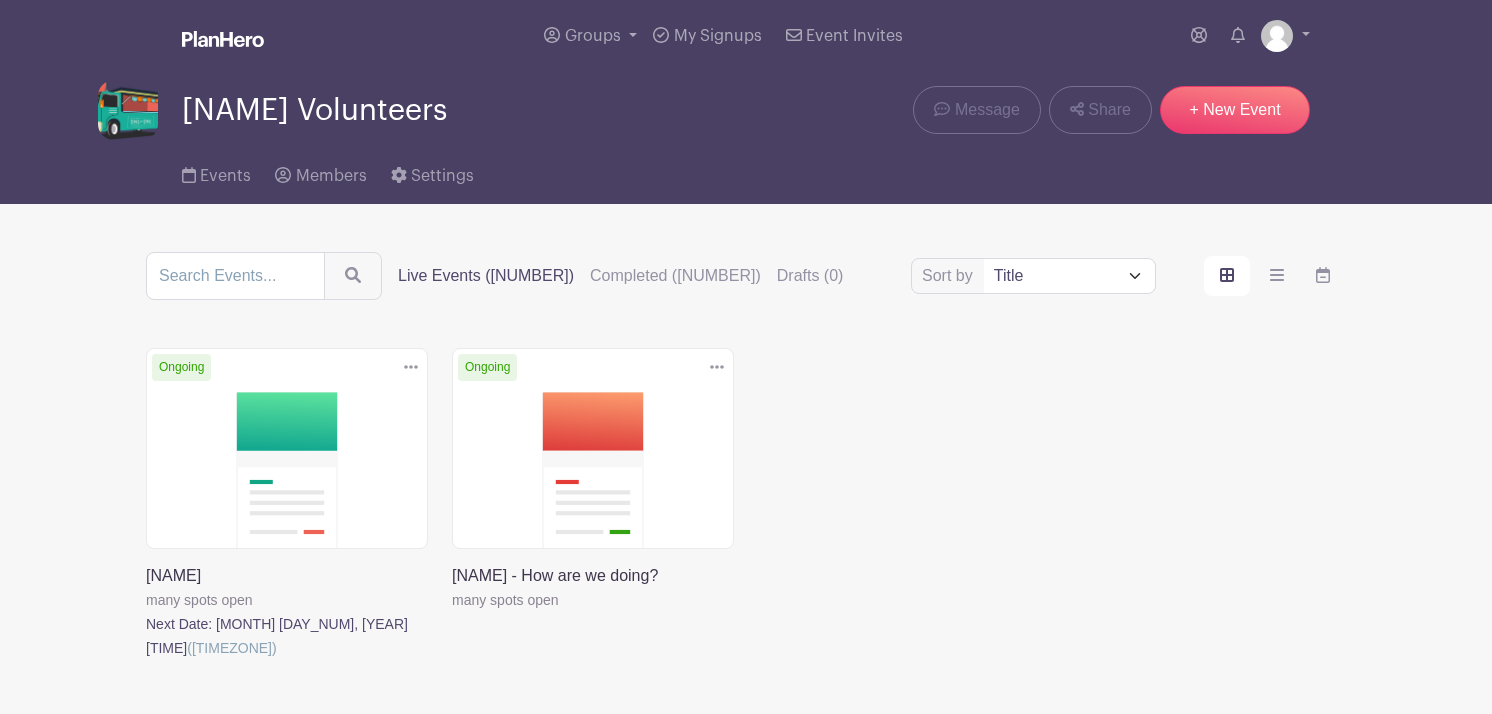 scroll, scrollTop: 0, scrollLeft: 0, axis: both 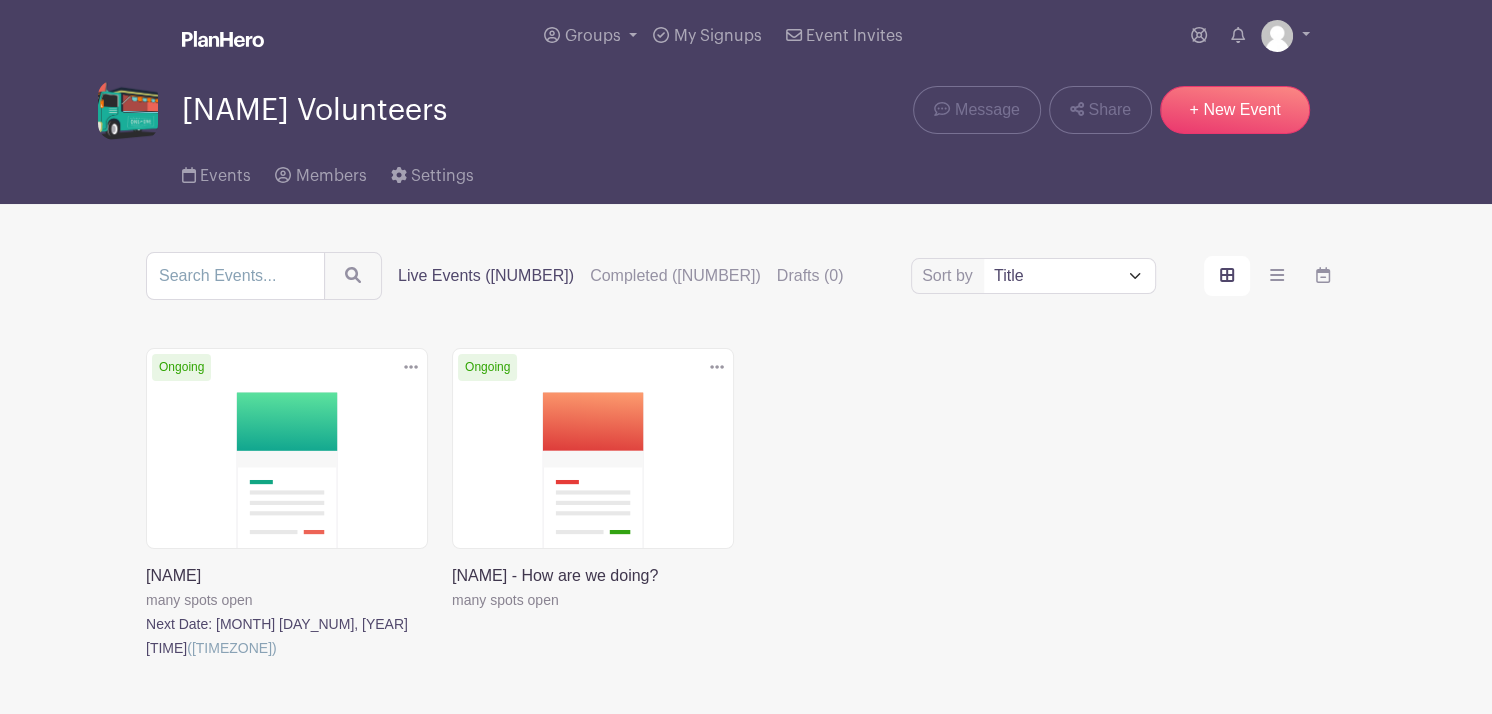 click at bounding box center [146, 660] 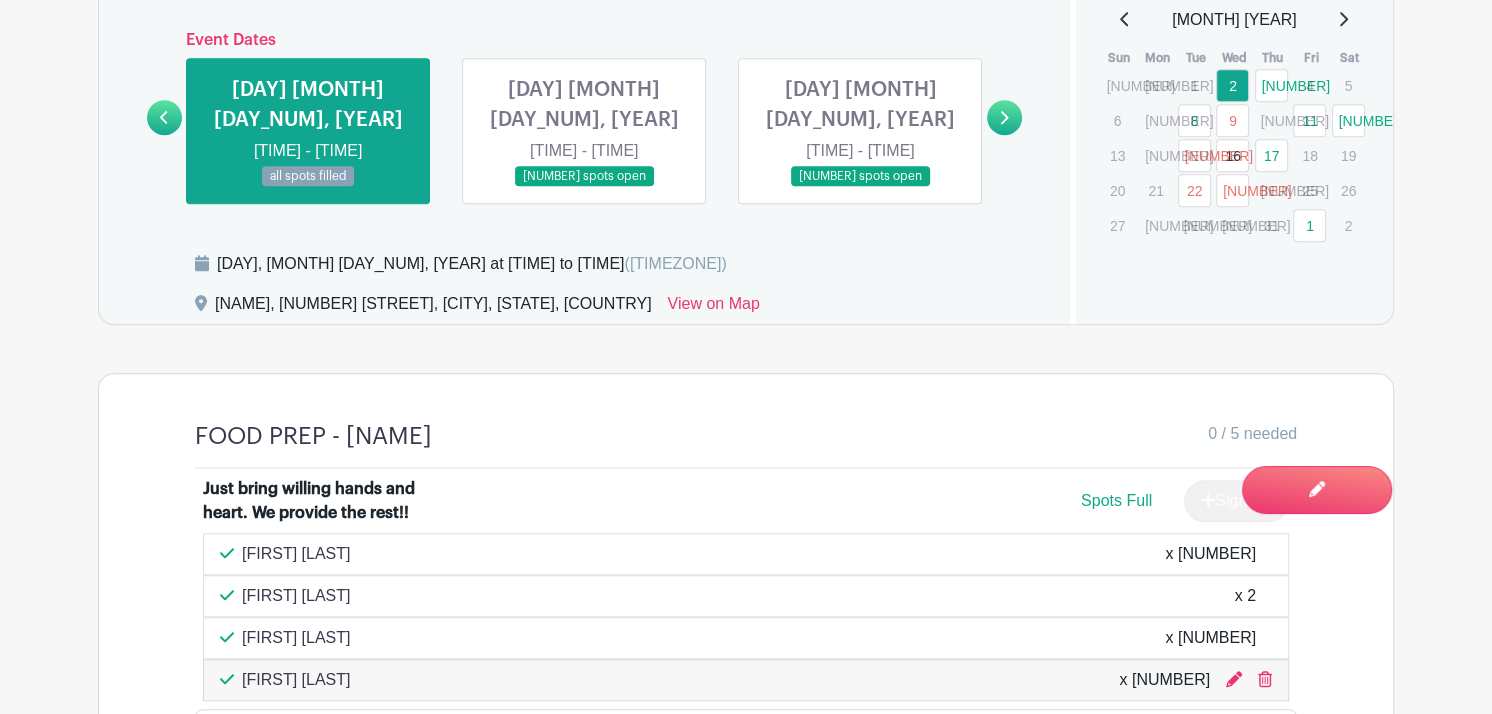 scroll, scrollTop: 1325, scrollLeft: 0, axis: vertical 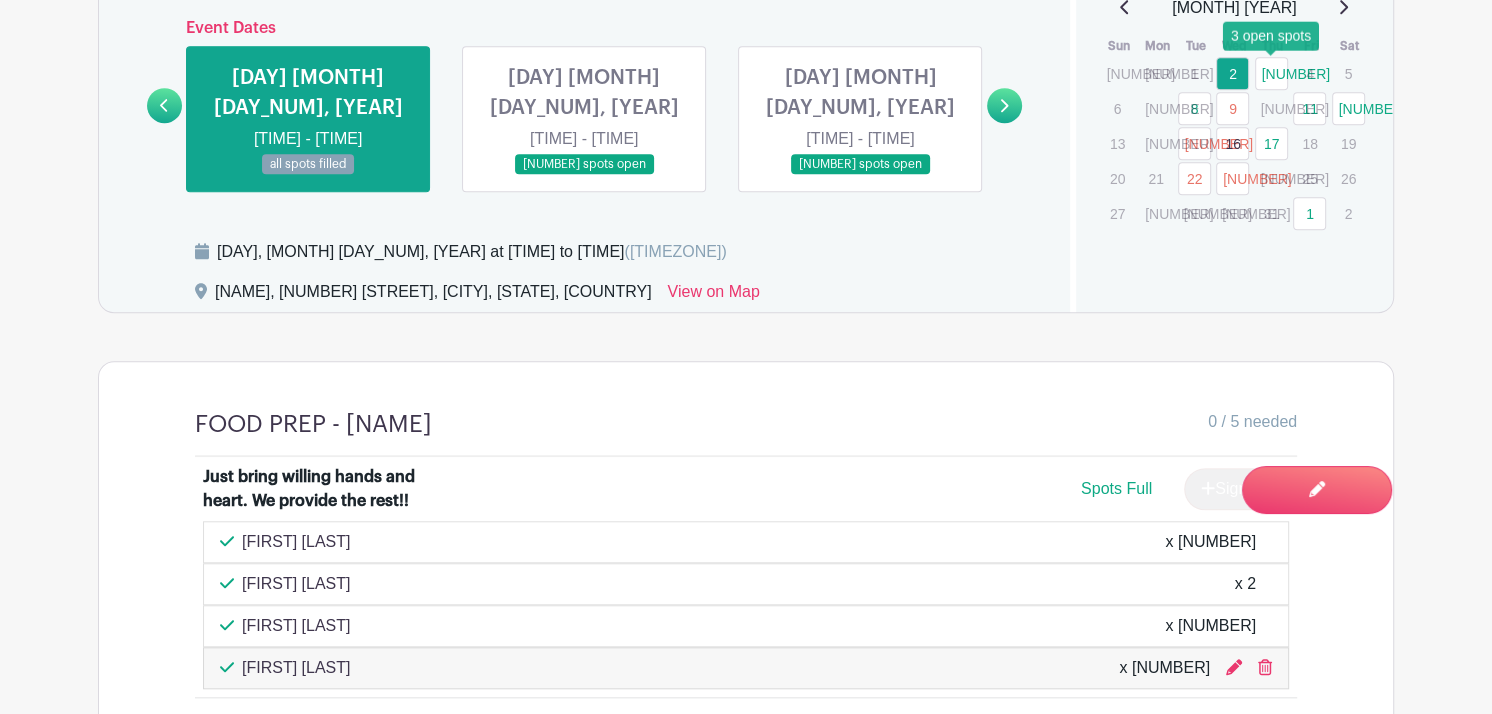 click on "[NUMBER]" at bounding box center [1271, 73] 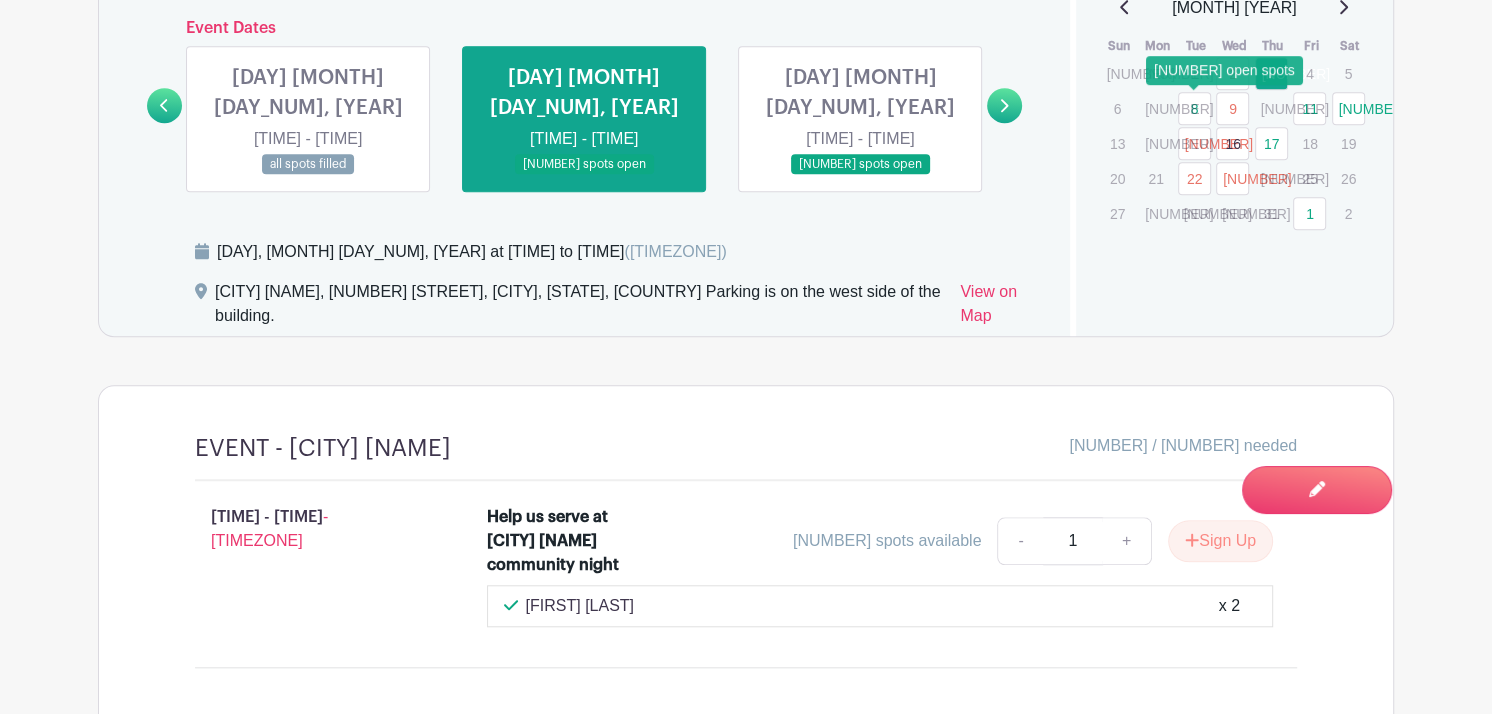 click on "8" at bounding box center [1194, 108] 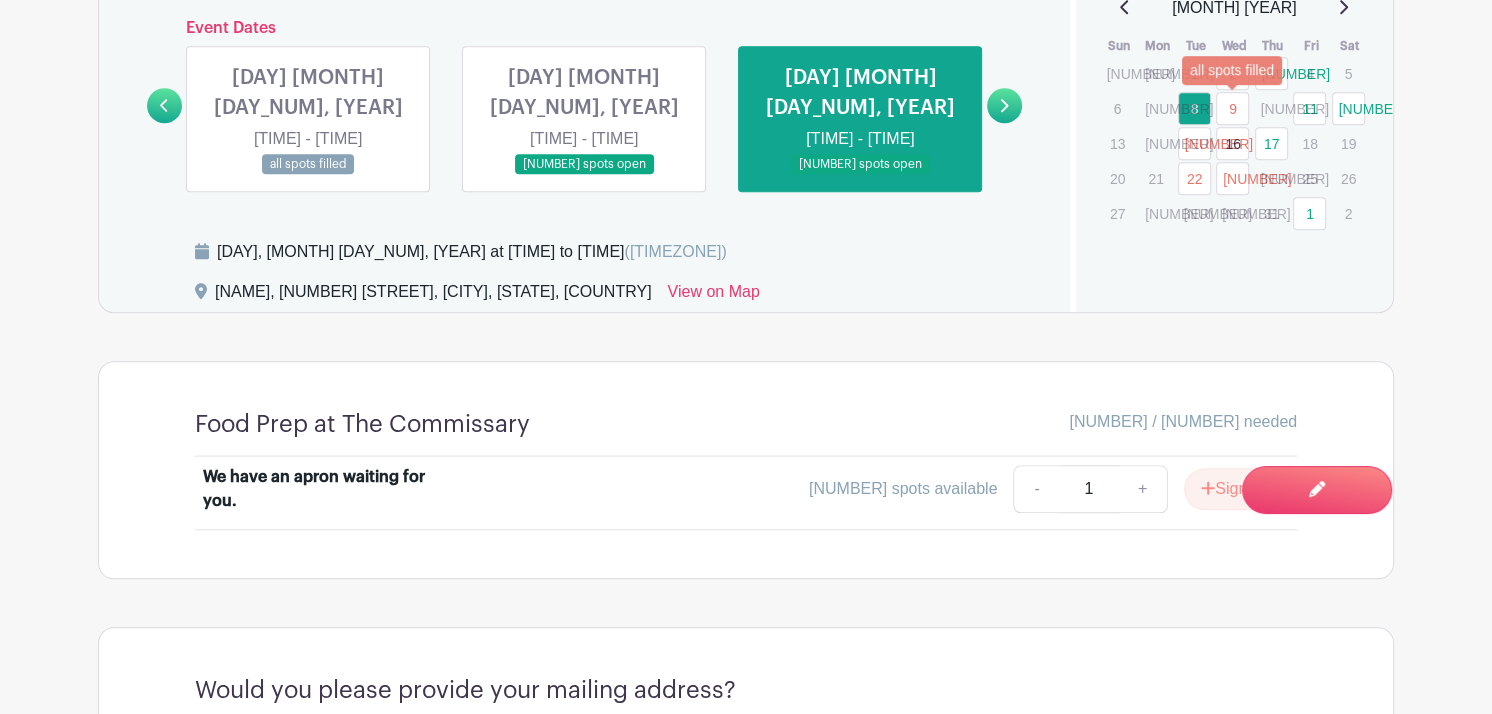 click on "9" at bounding box center (1232, 108) 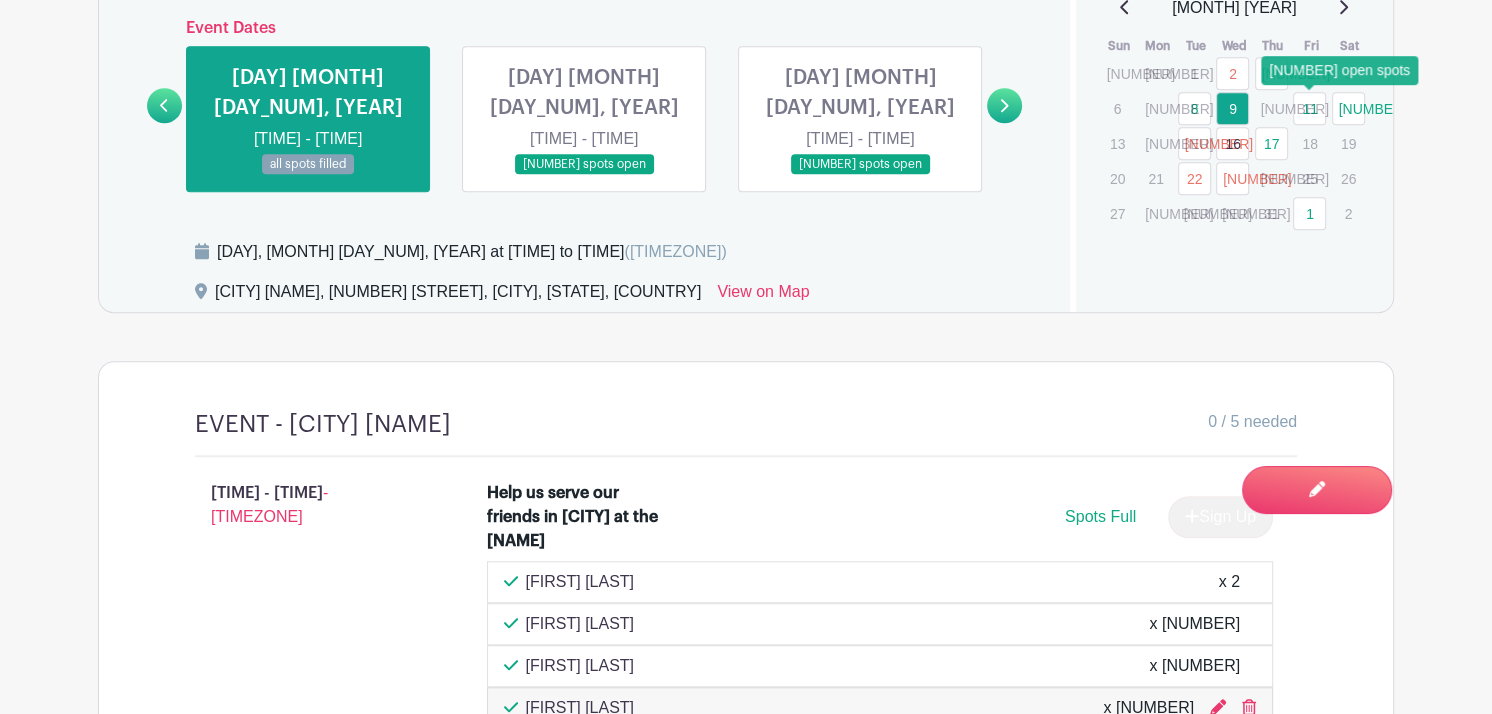 click on "11" at bounding box center [1309, 108] 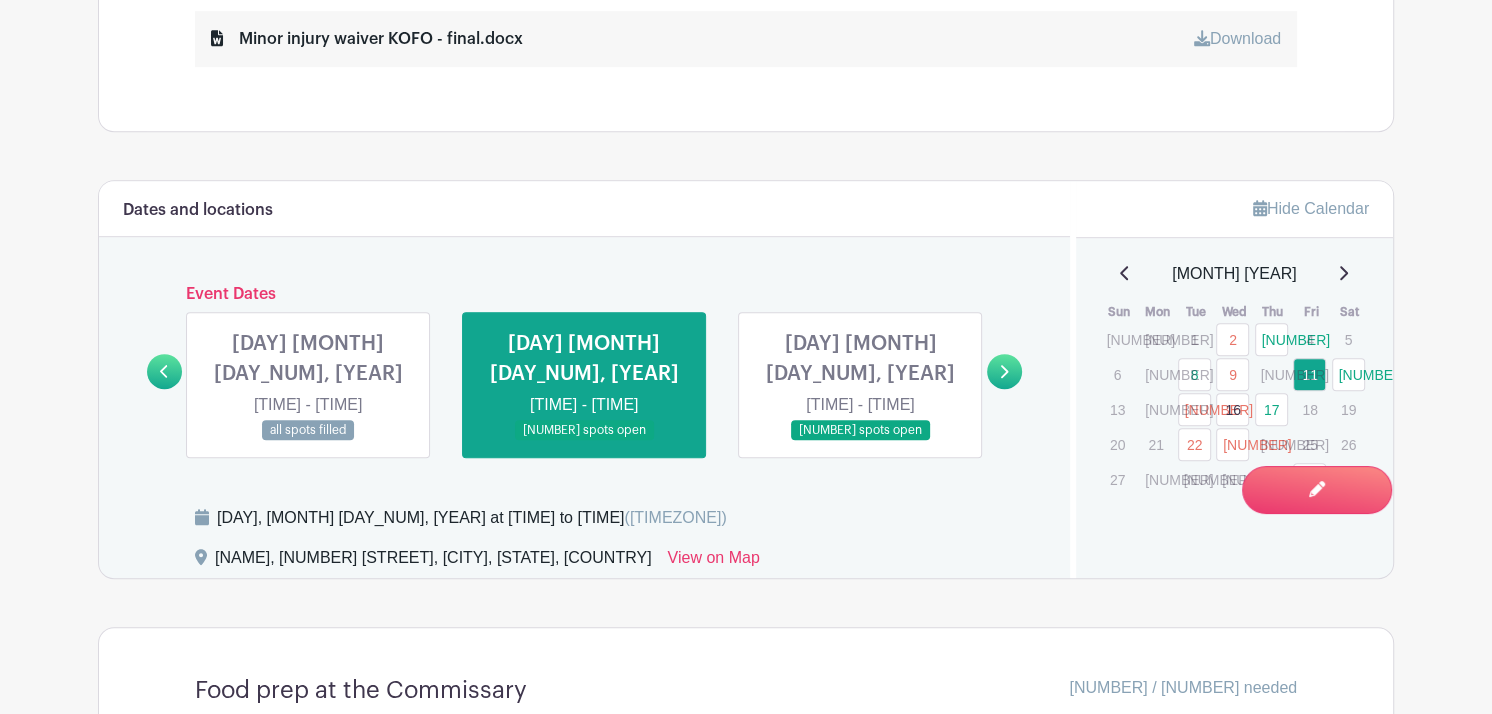scroll, scrollTop: 1070, scrollLeft: 0, axis: vertical 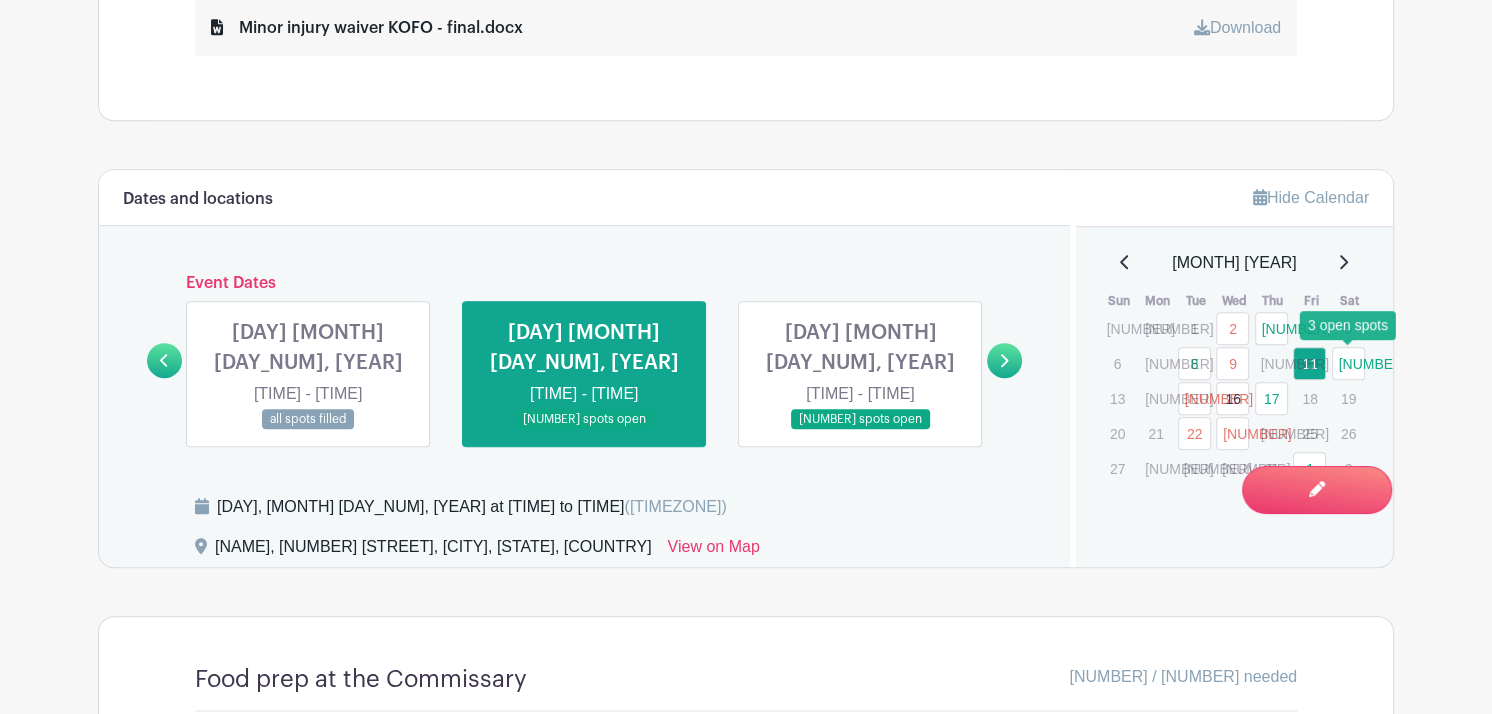 click on "[NUMBER]" at bounding box center [1348, 363] 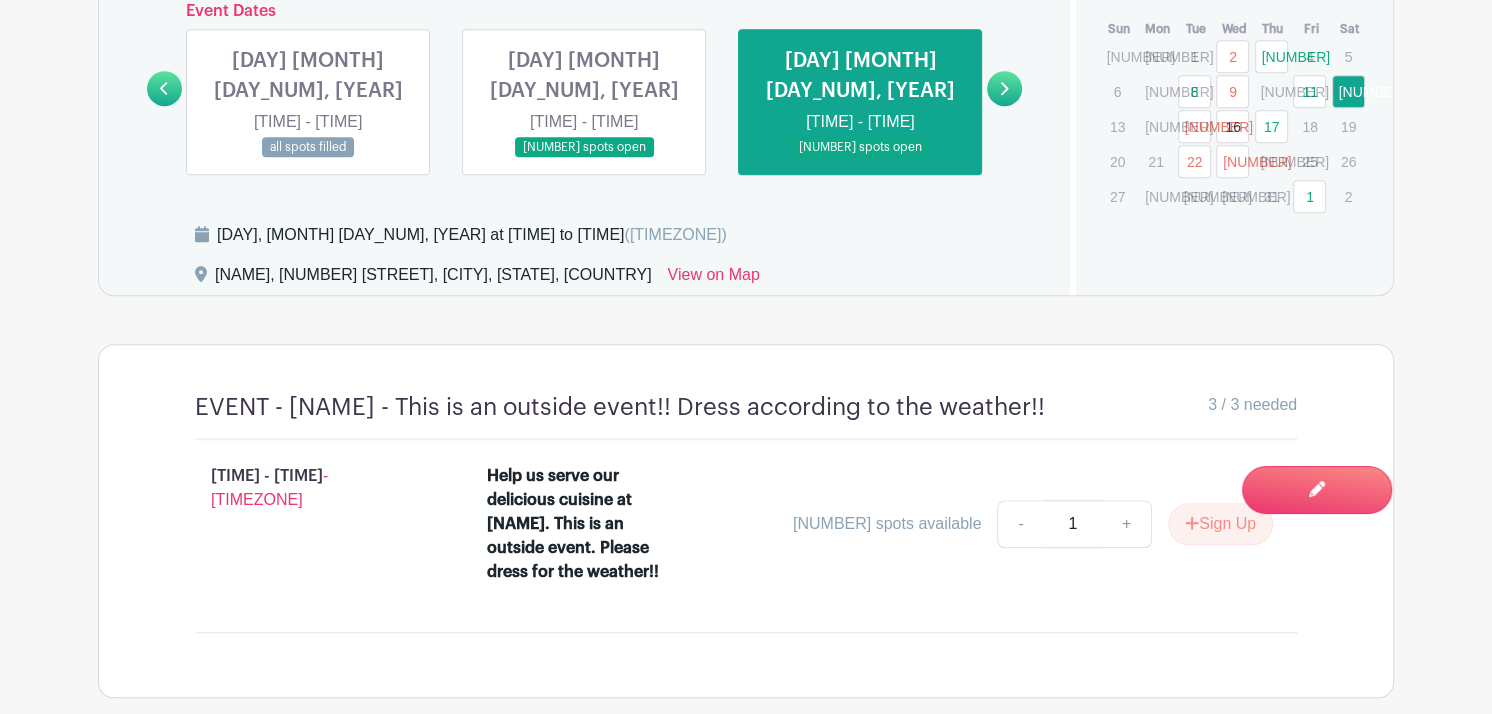 scroll, scrollTop: 1345, scrollLeft: 0, axis: vertical 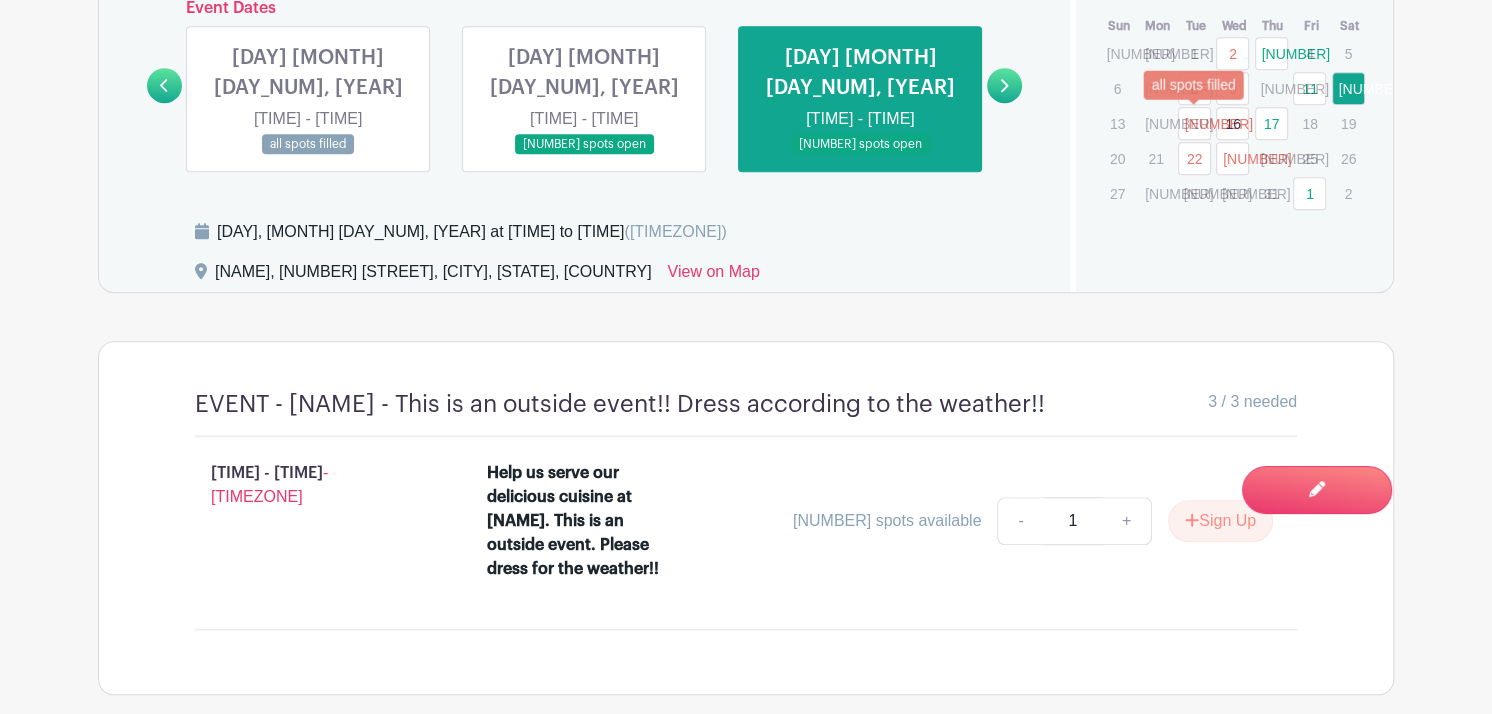 click on "[NUMBER]" at bounding box center (1194, 123) 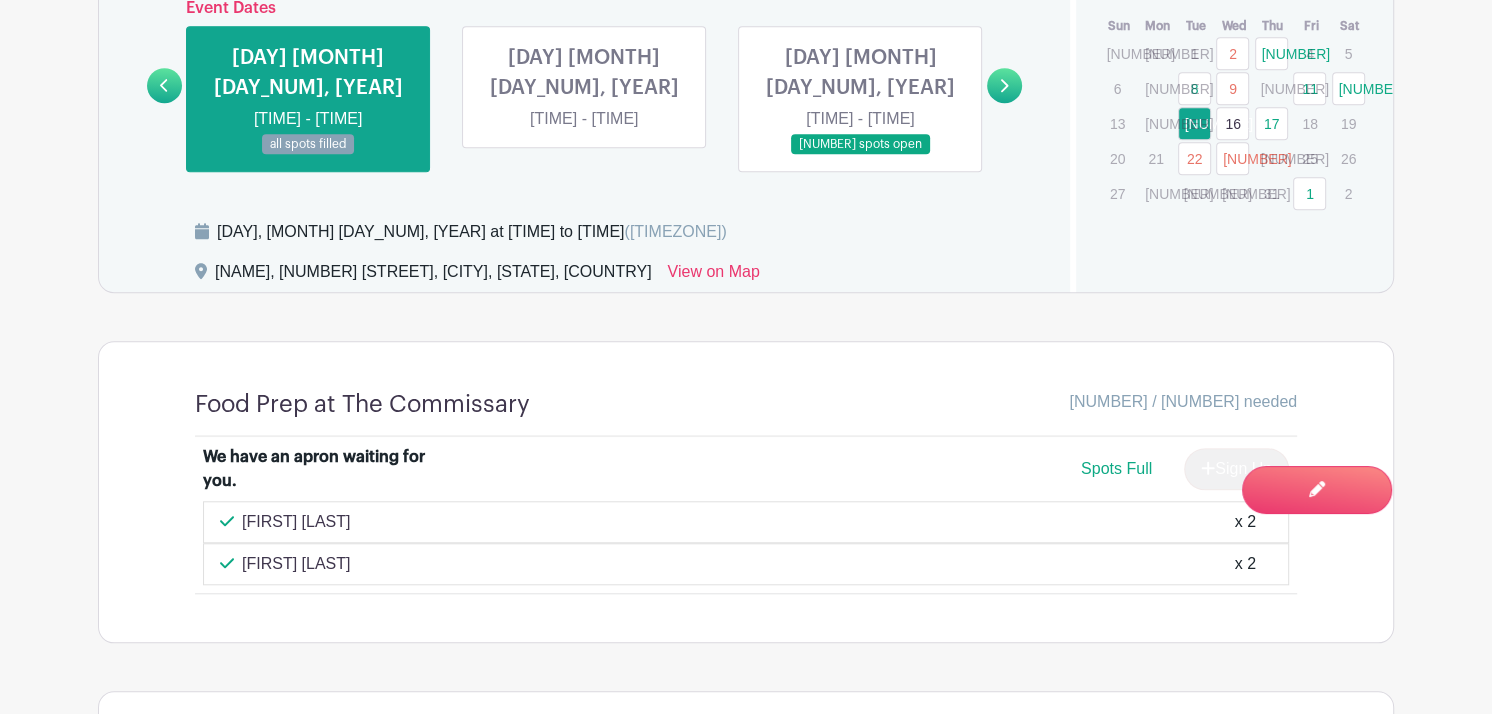 click on "16" at bounding box center [1232, 123] 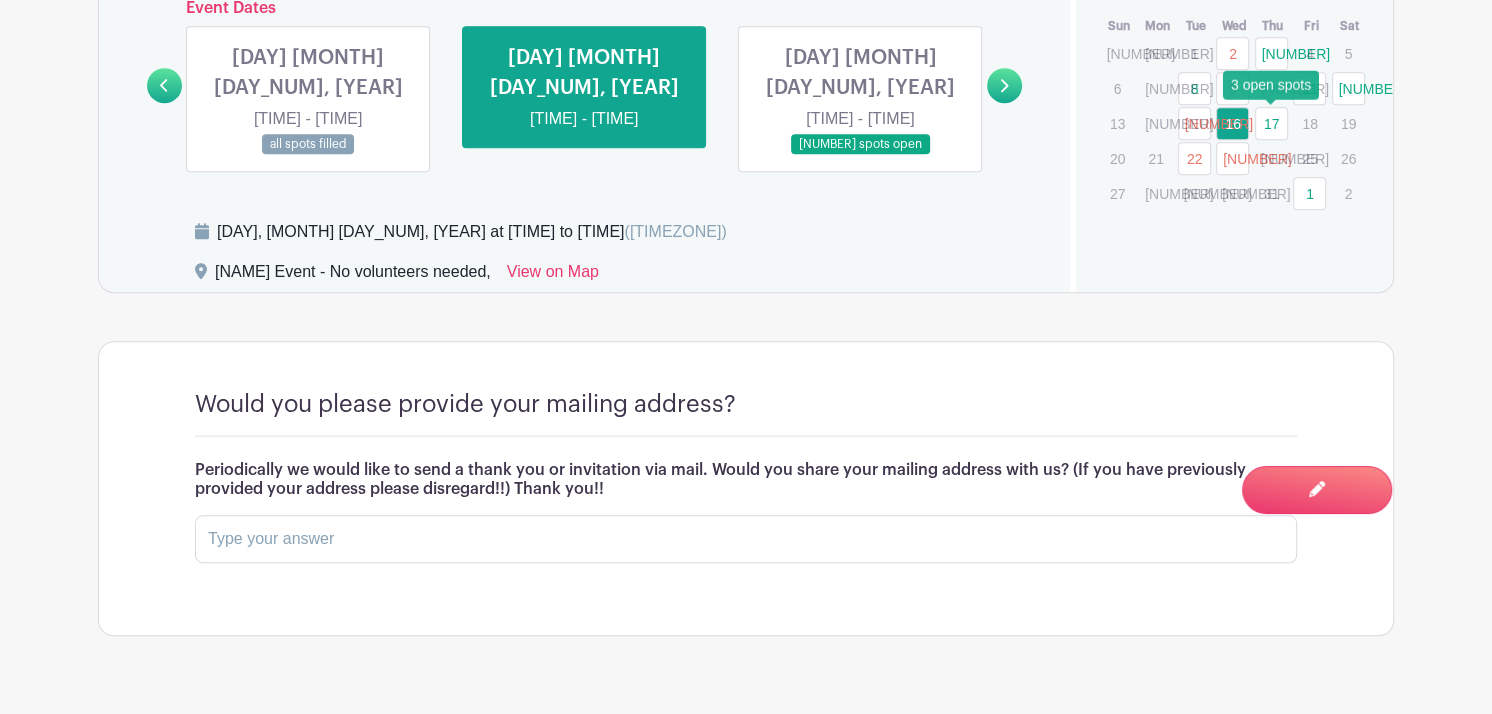 click on "17" at bounding box center (1271, 123) 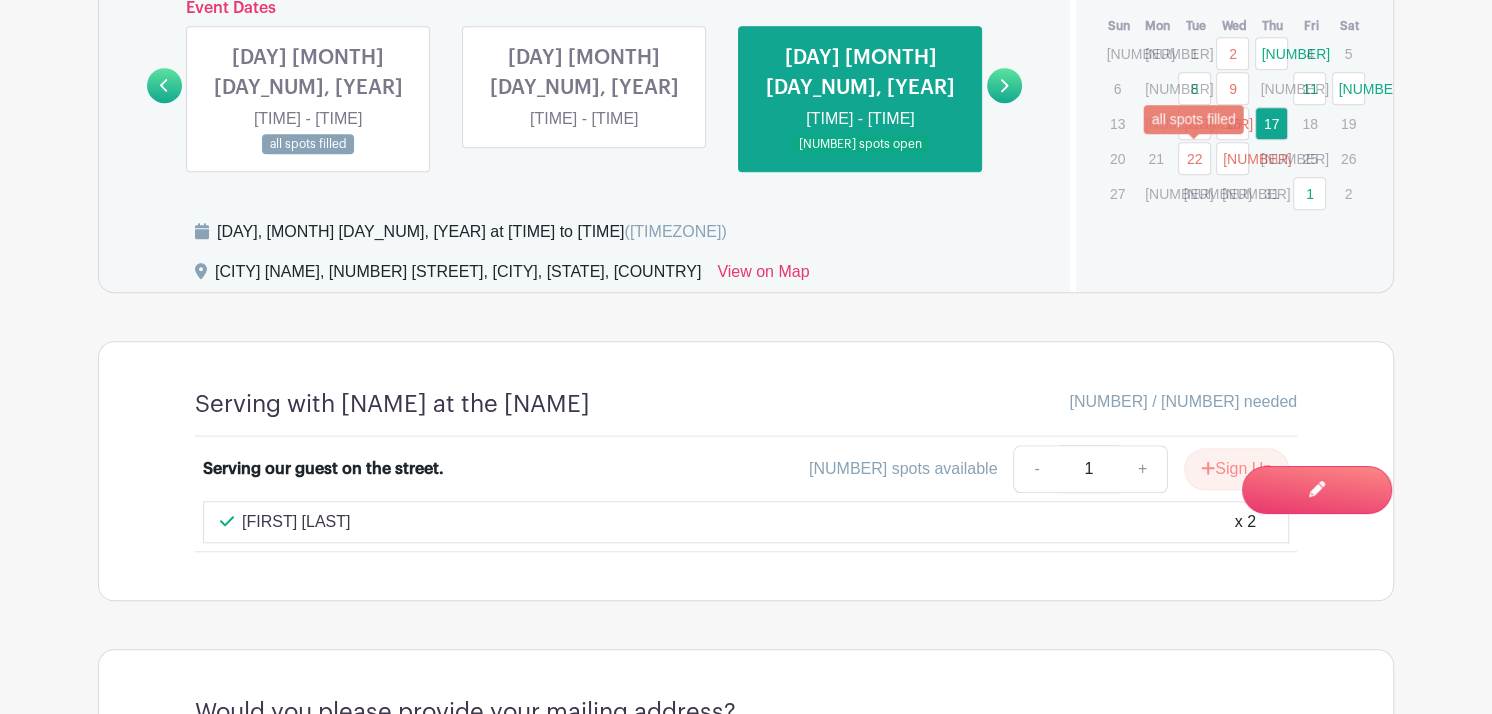 click on "22" at bounding box center (1194, 158) 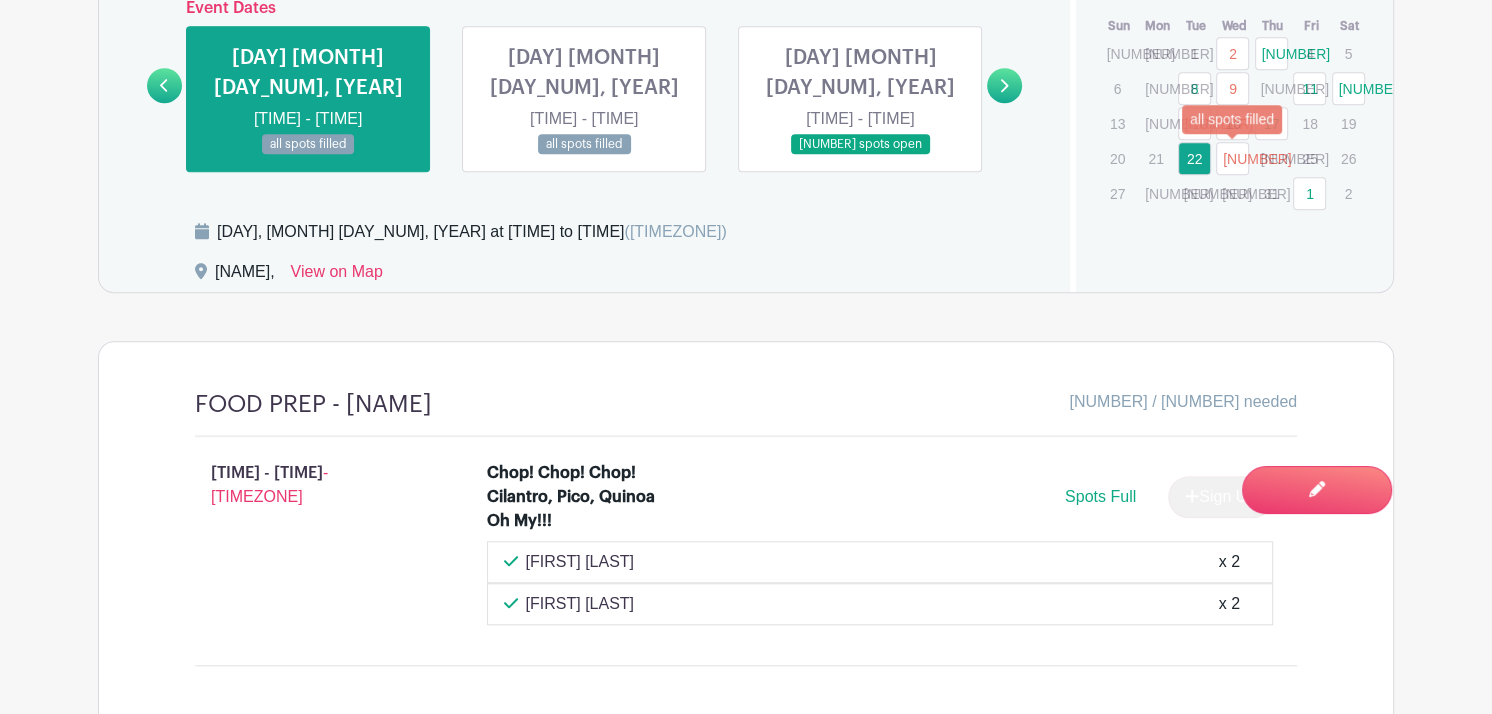 click on "[NUMBER]" at bounding box center [1232, 158] 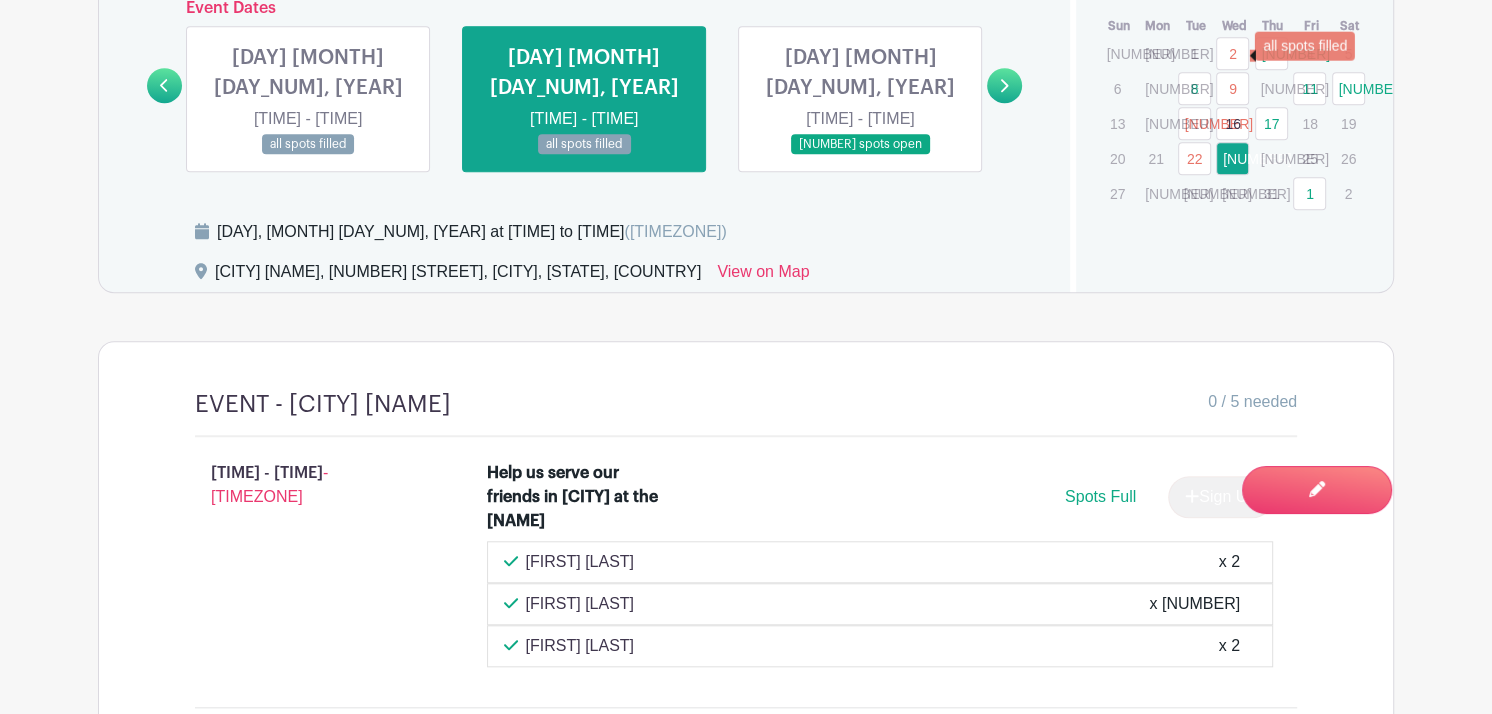 click on "2" at bounding box center (1232, 53) 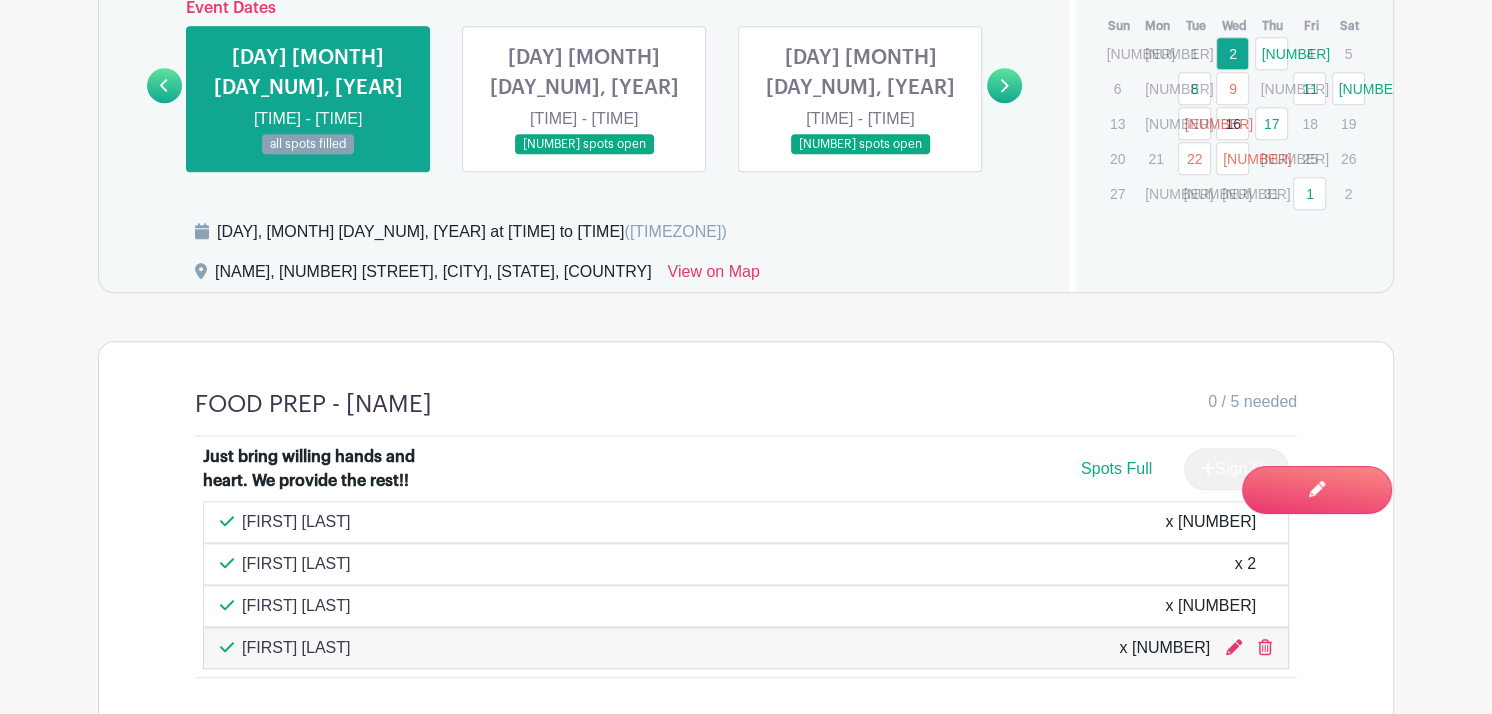 click on "[NUMBER]" at bounding box center (1155, 88) 